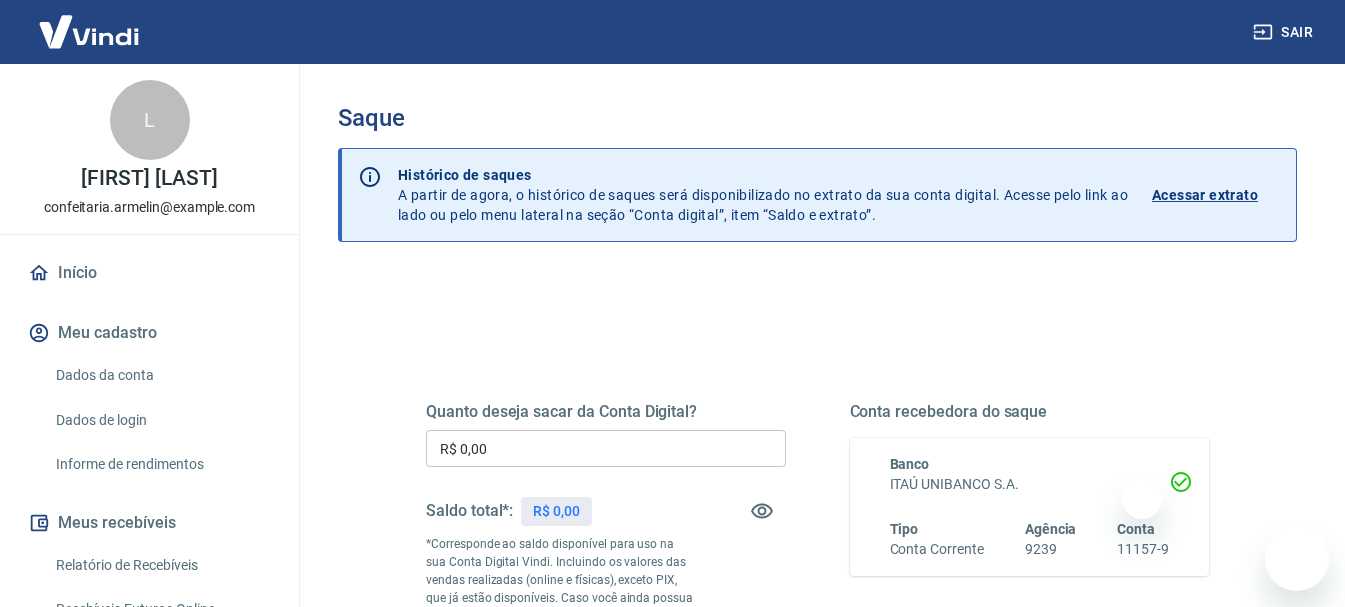 scroll, scrollTop: 0, scrollLeft: 0, axis: both 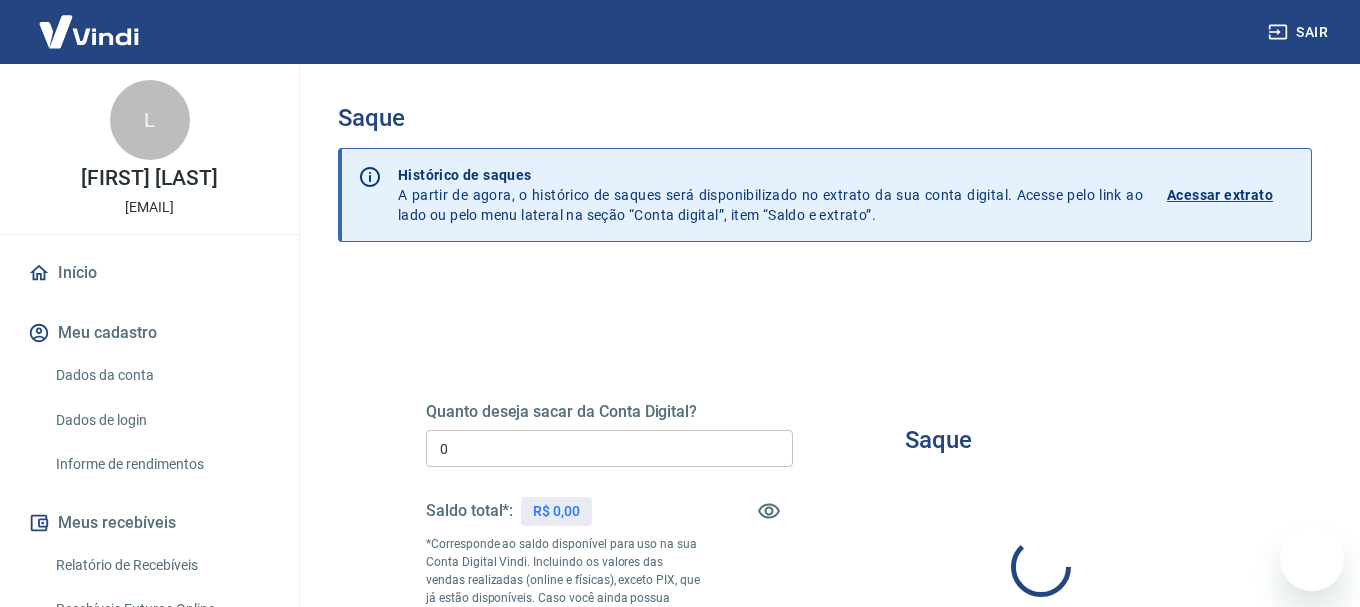 type on "R$ 0,00" 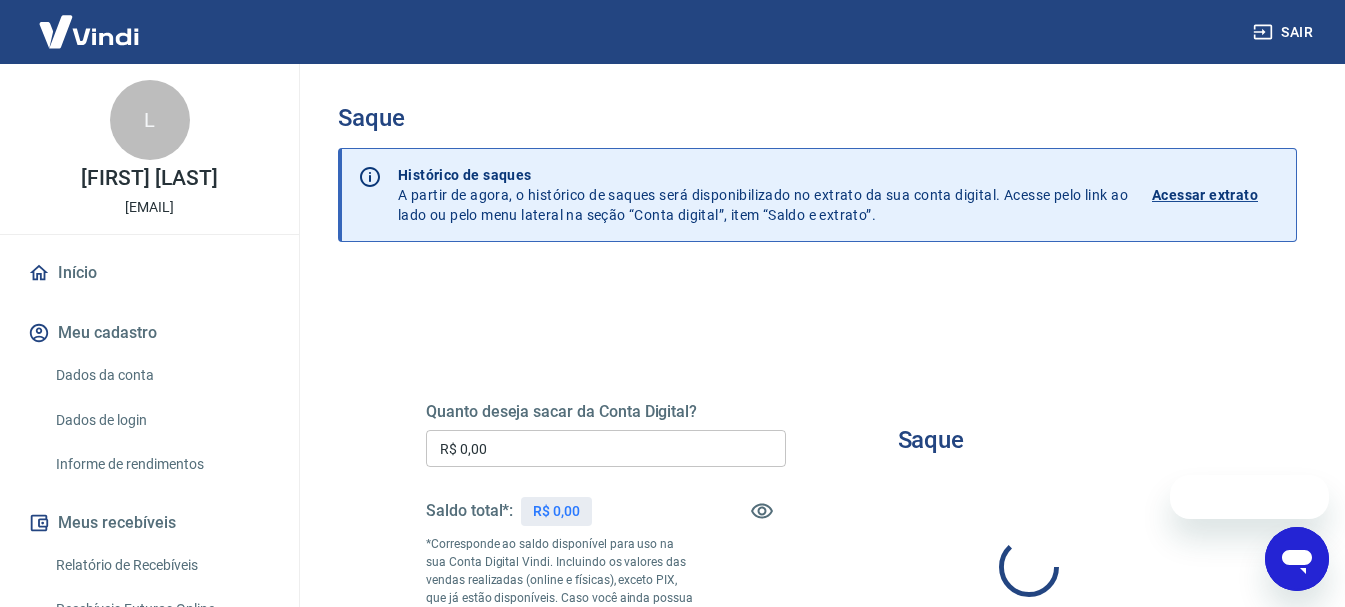 scroll, scrollTop: 0, scrollLeft: 0, axis: both 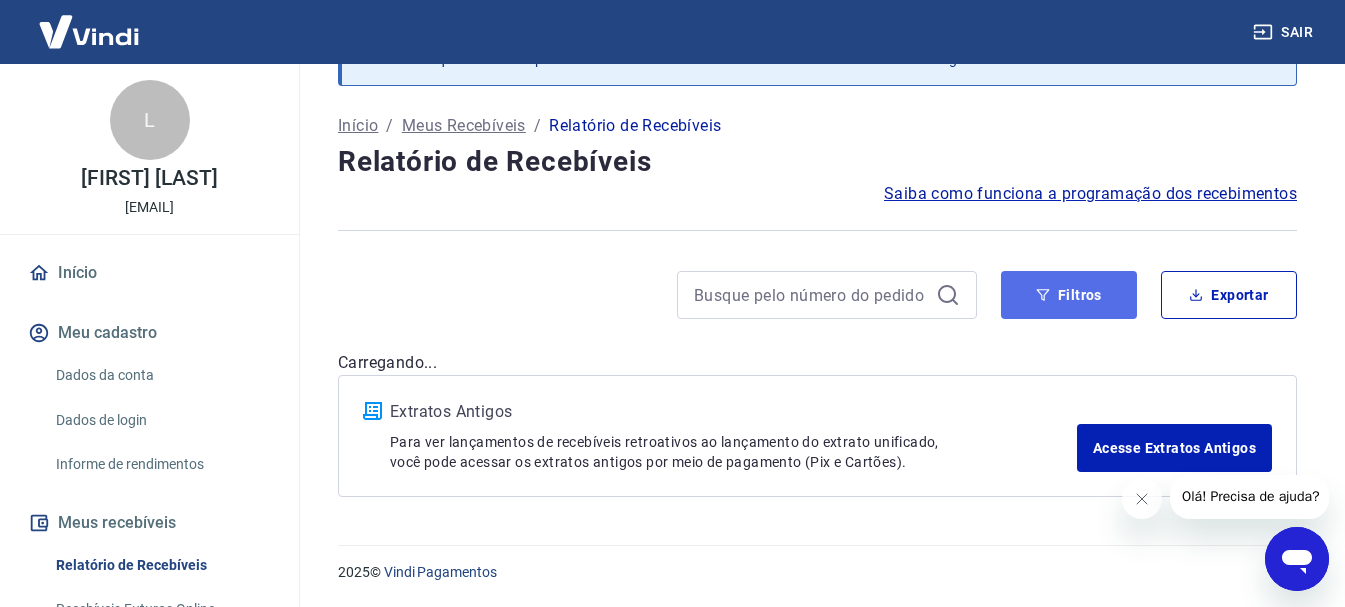 click on "Filtros" at bounding box center [1069, 295] 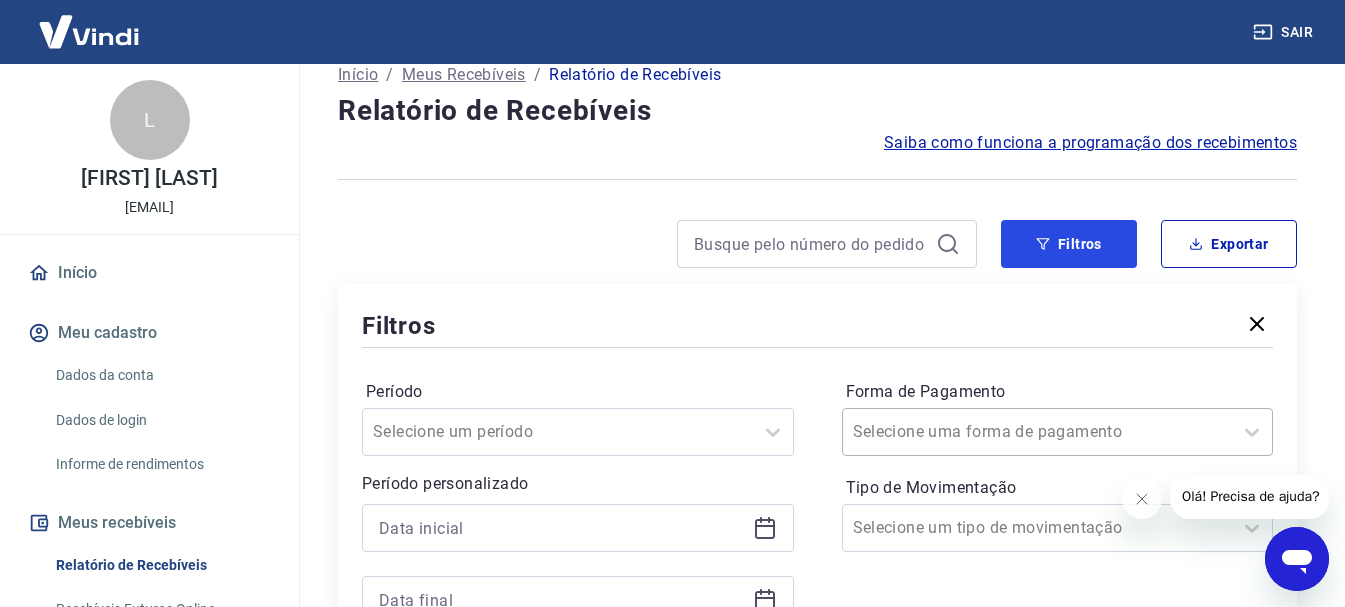 scroll, scrollTop: 296, scrollLeft: 0, axis: vertical 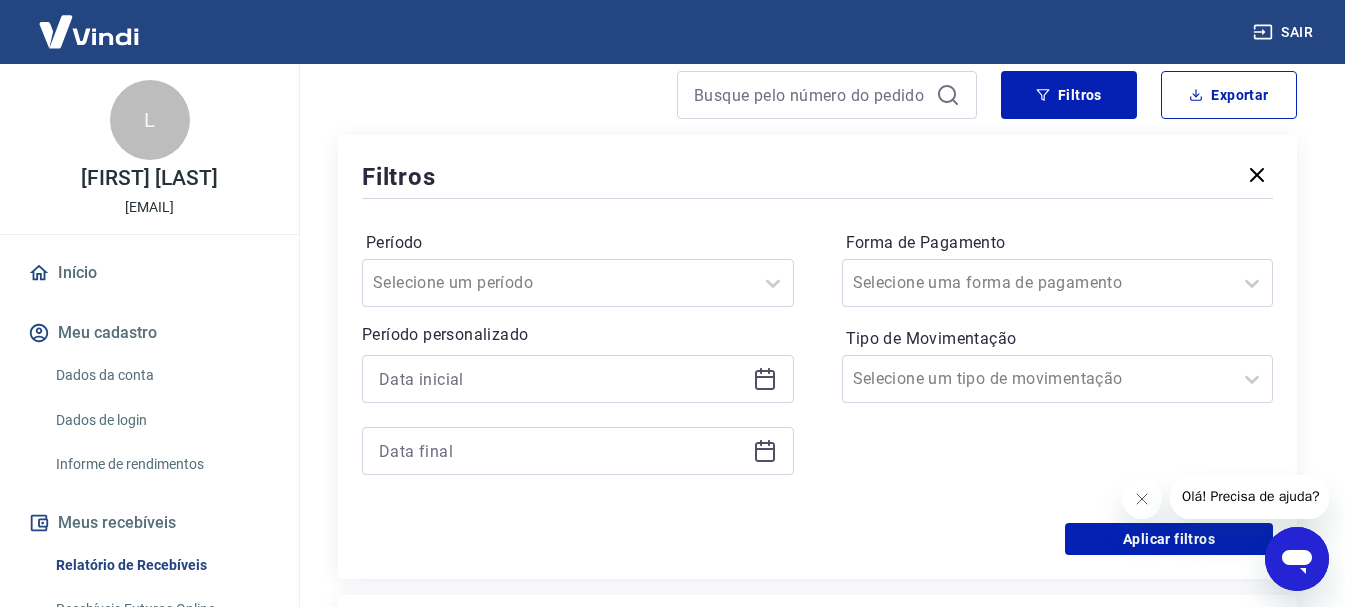 click 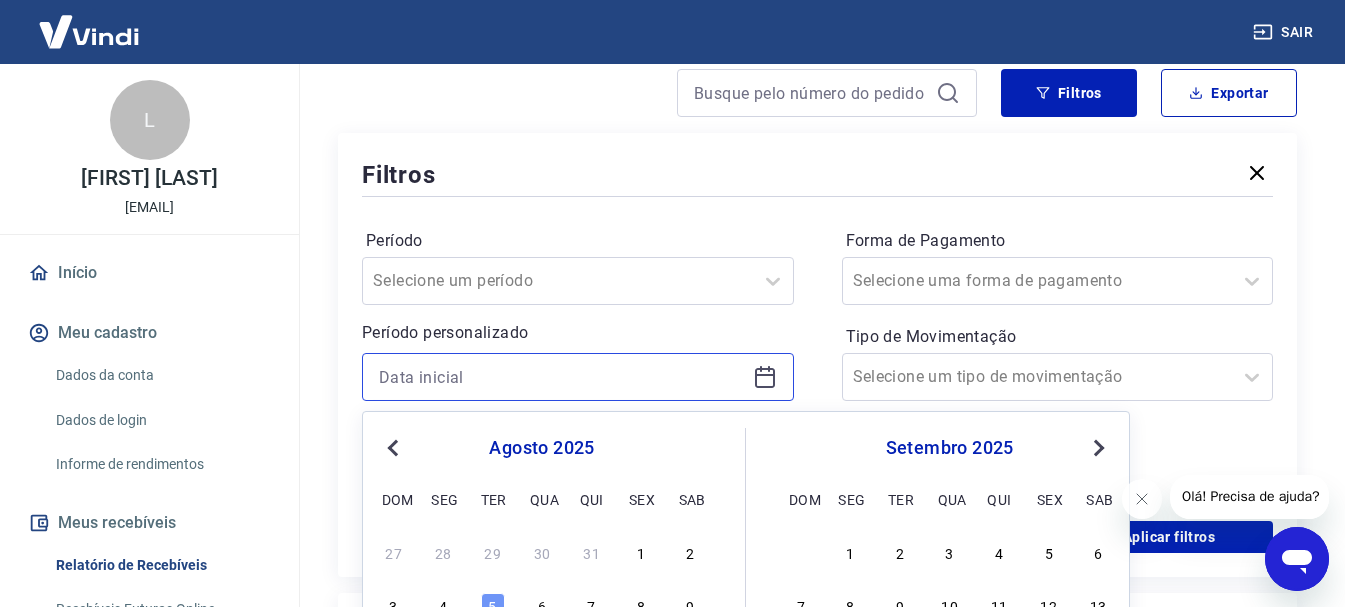 scroll, scrollTop: 296, scrollLeft: 0, axis: vertical 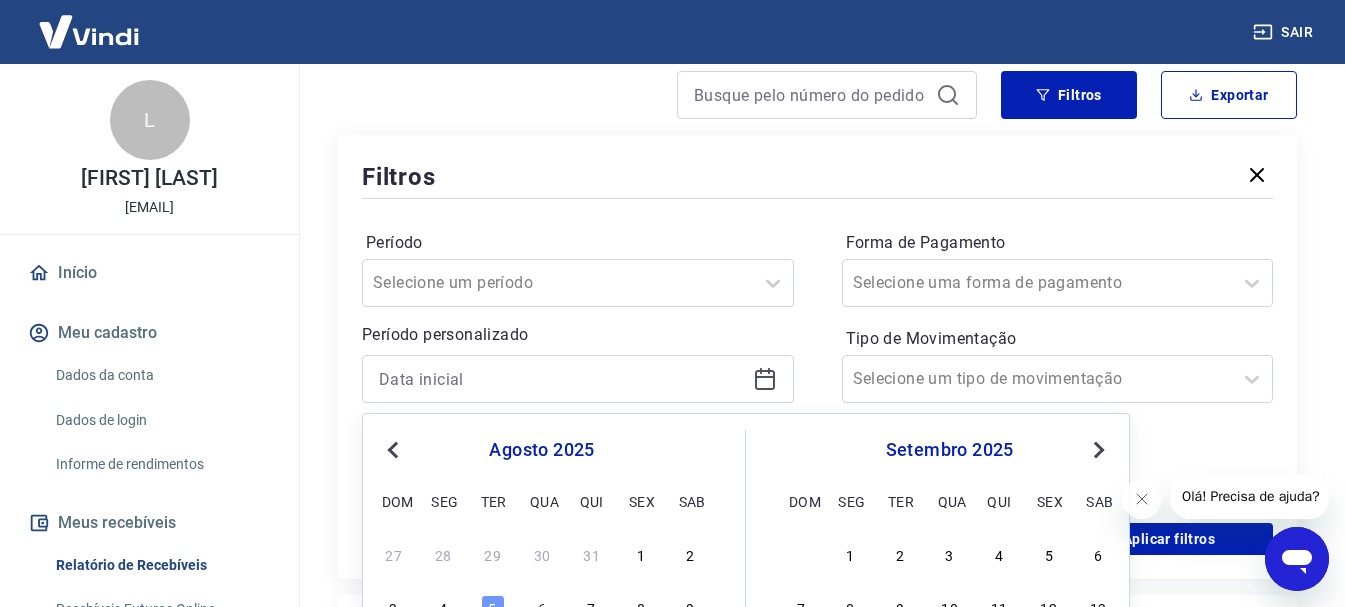click on "Previous Month" at bounding box center [395, 449] 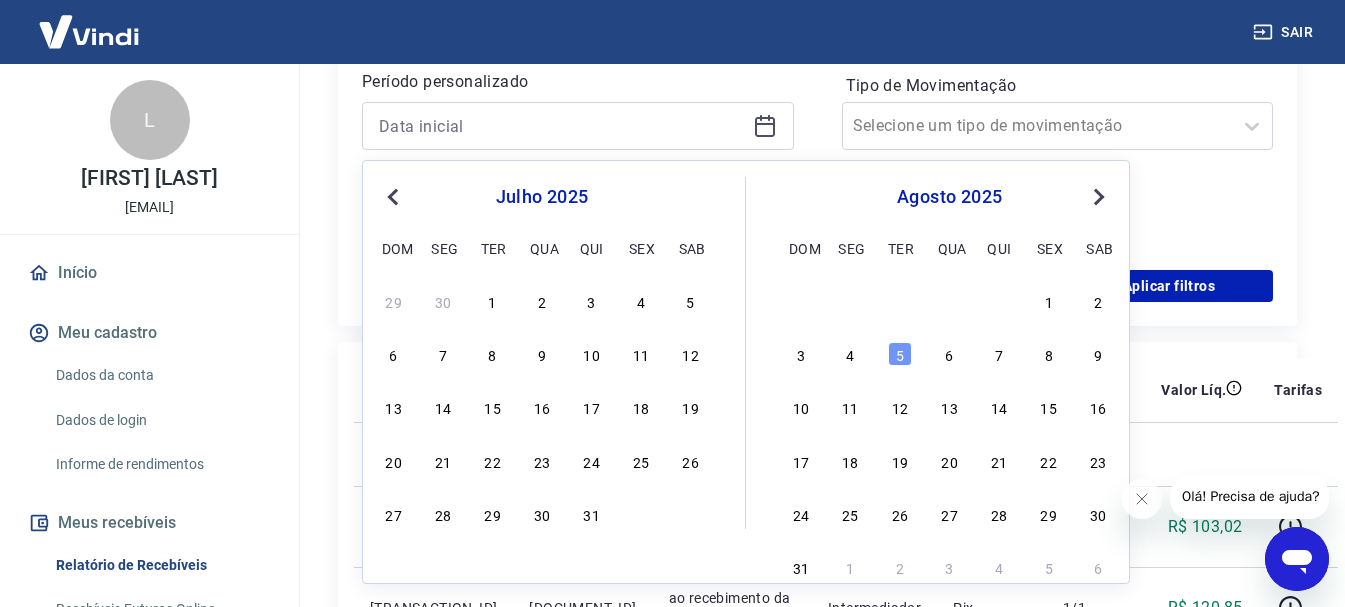 scroll, scrollTop: 596, scrollLeft: 0, axis: vertical 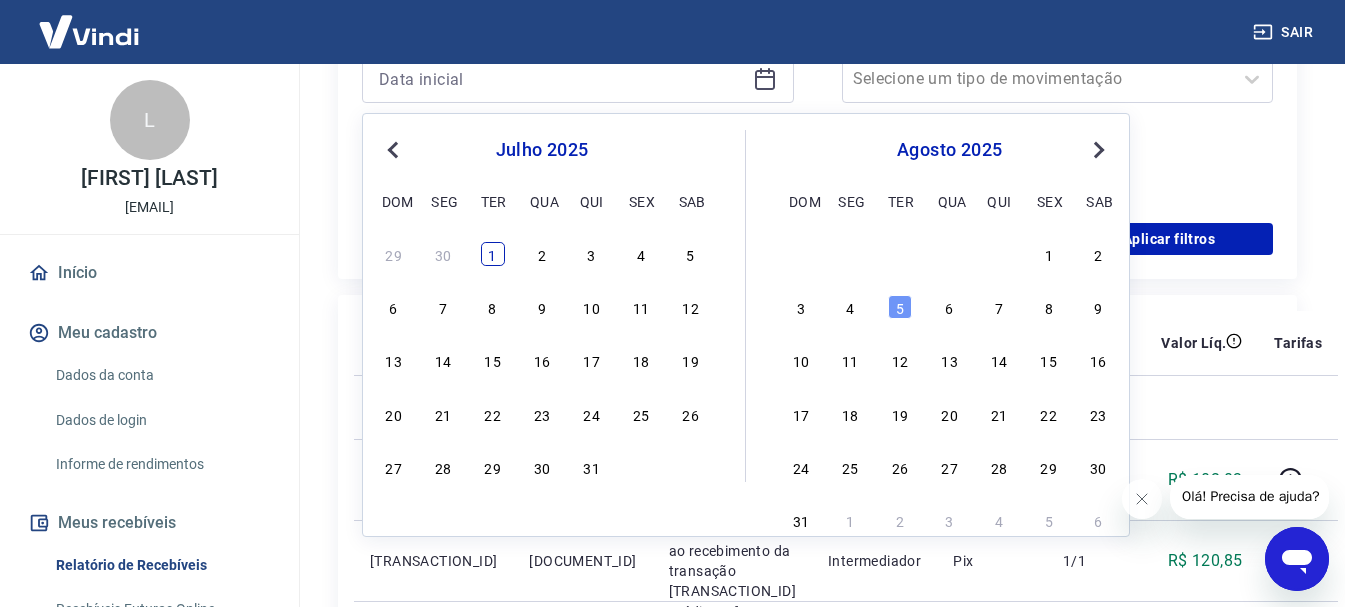 click on "1" at bounding box center (493, 254) 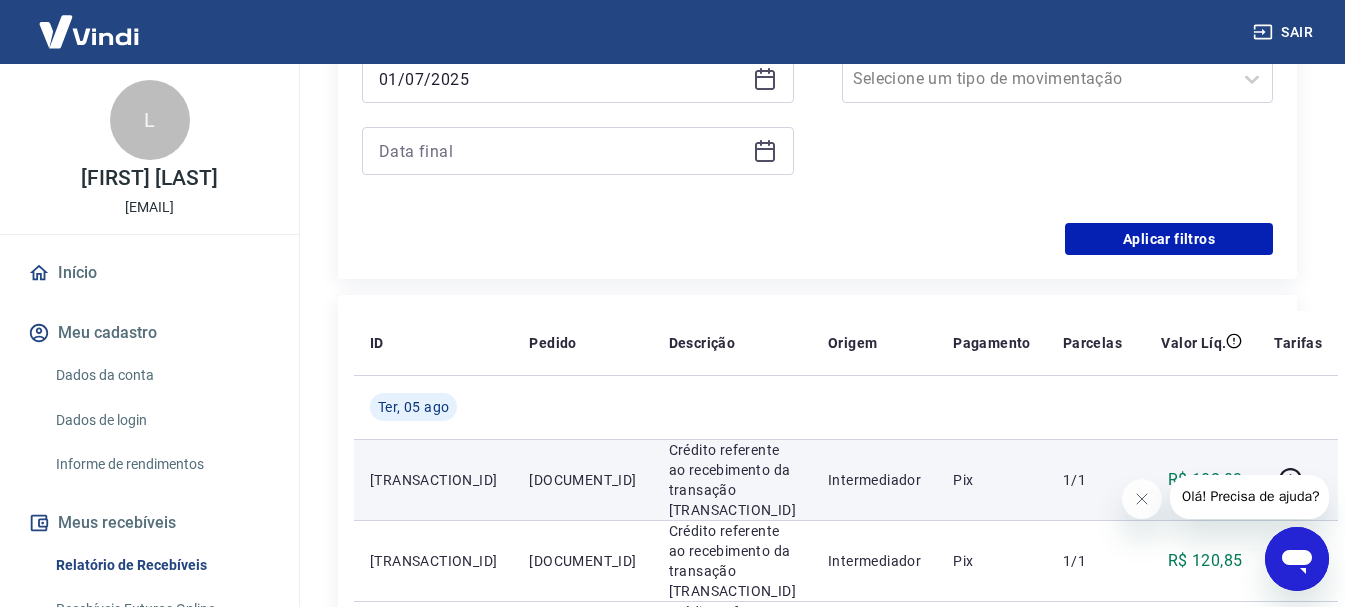 type on "01/07/2025" 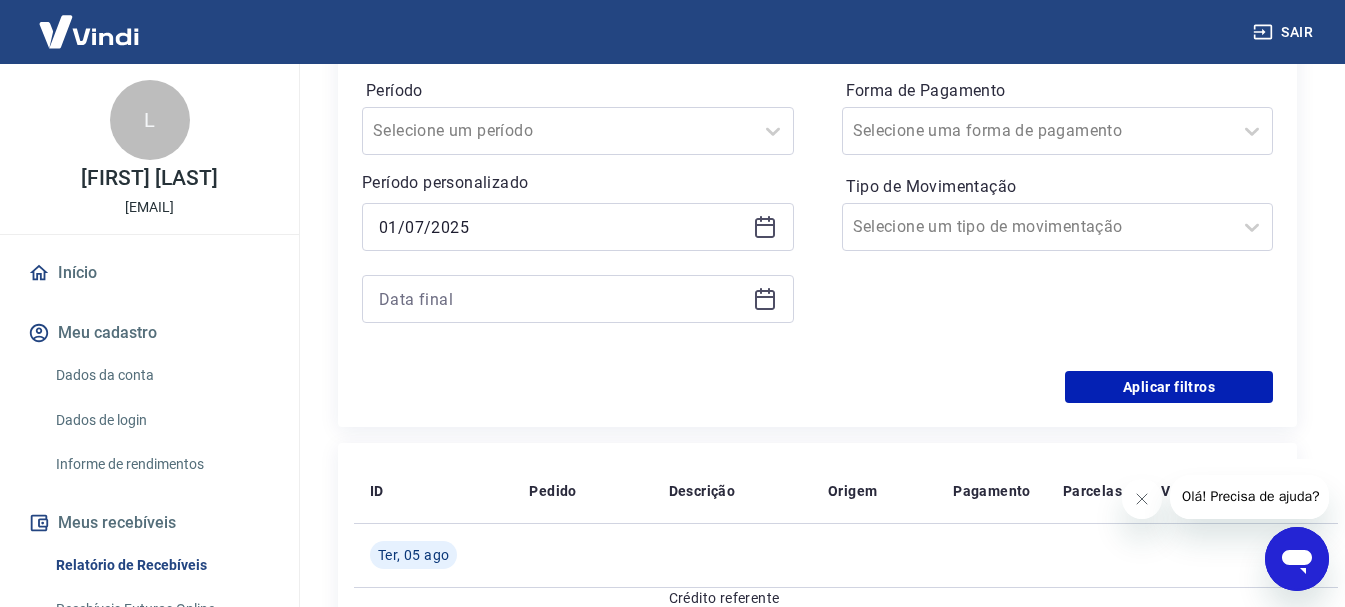 scroll, scrollTop: 396, scrollLeft: 0, axis: vertical 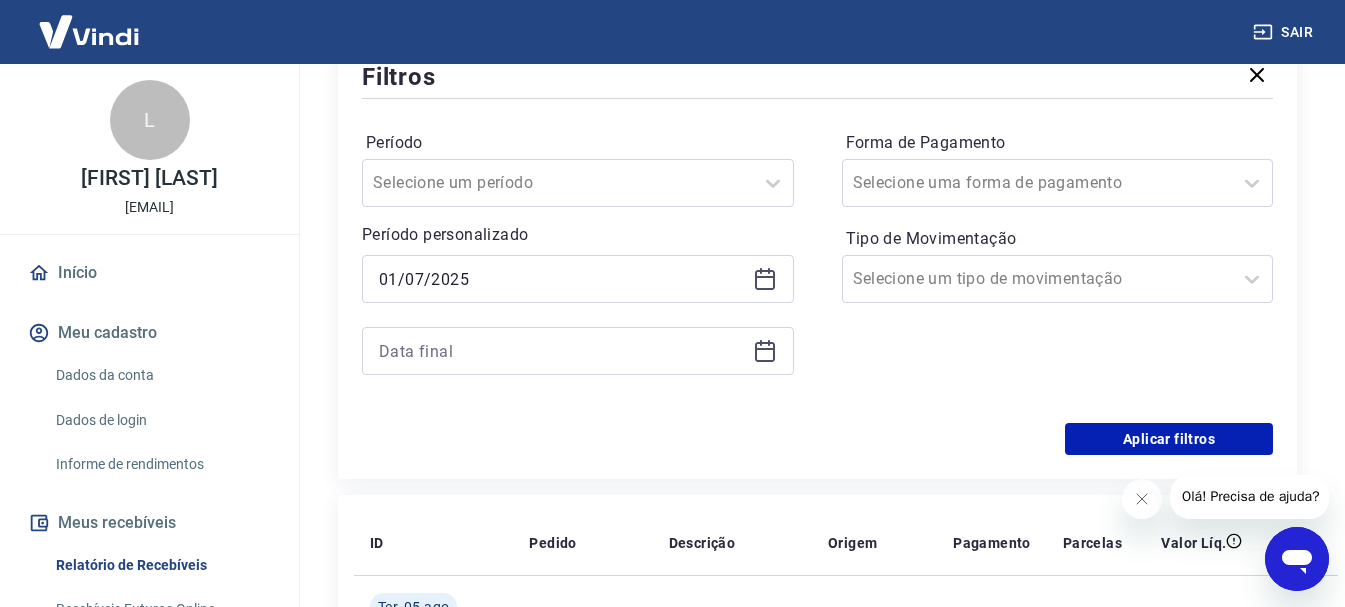 click 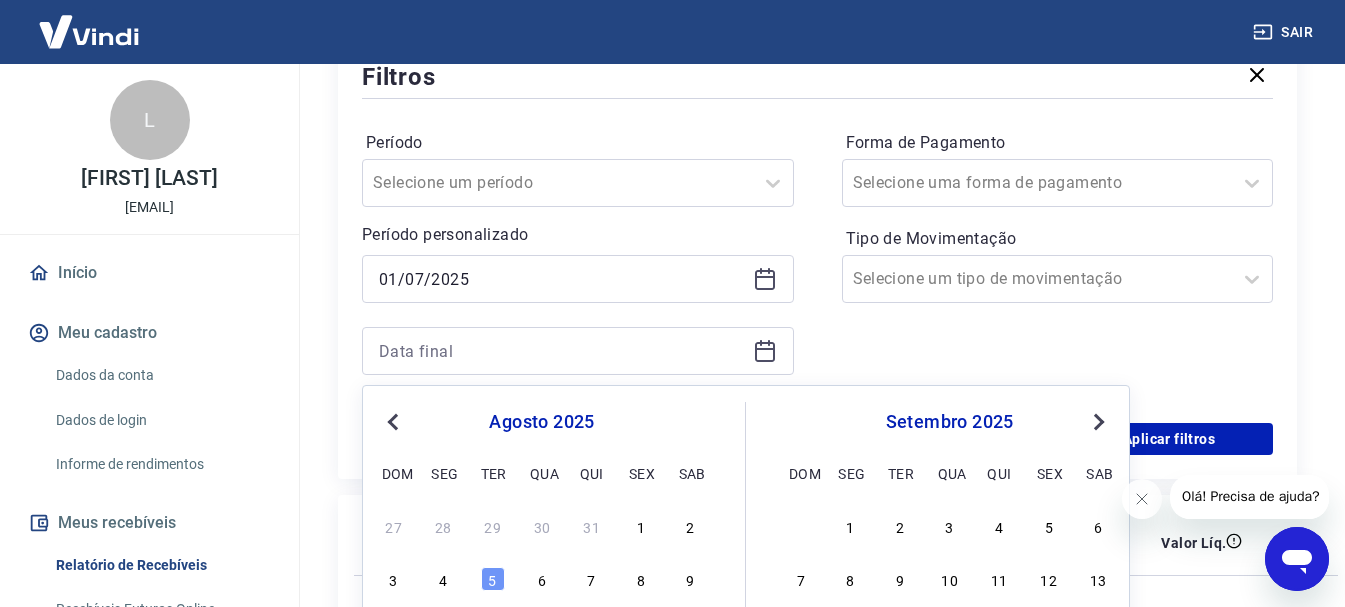 click on "Previous Month" at bounding box center (395, 421) 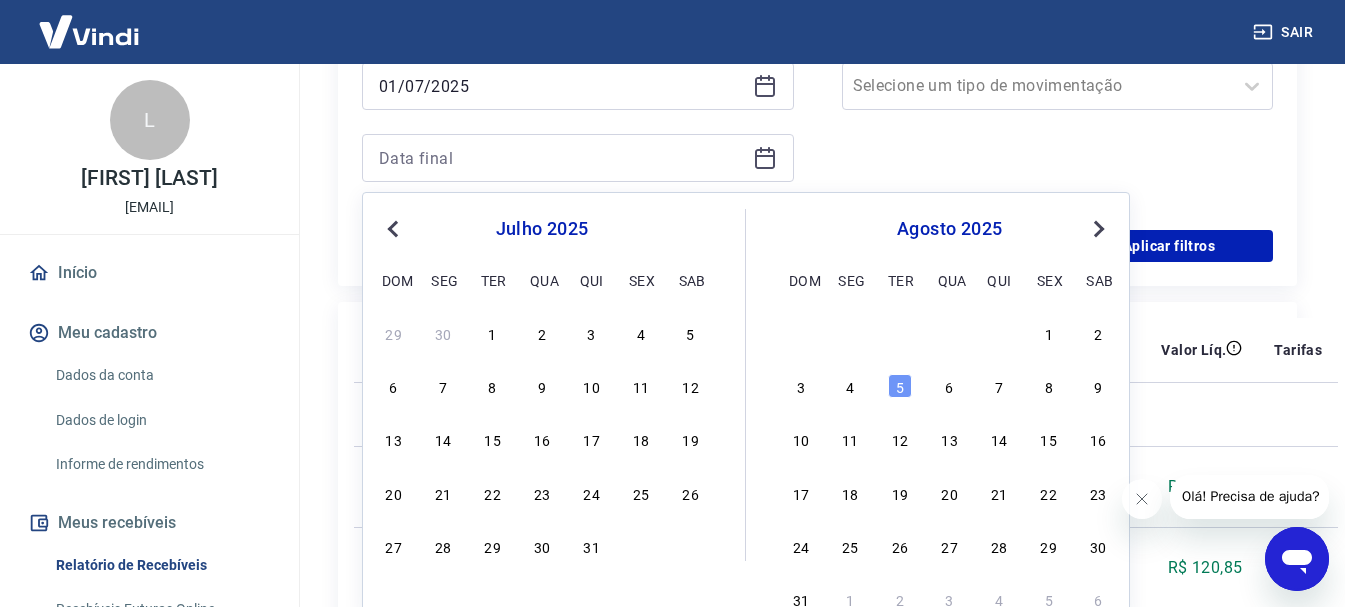 scroll, scrollTop: 596, scrollLeft: 0, axis: vertical 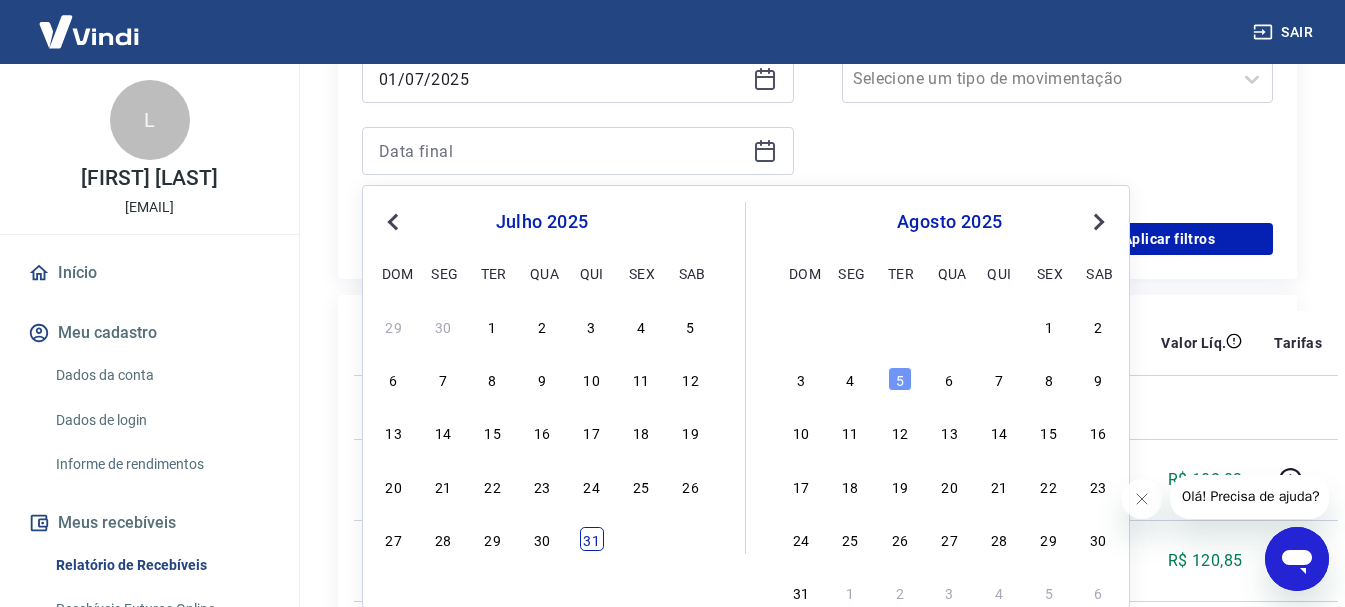 click on "31" at bounding box center (592, 539) 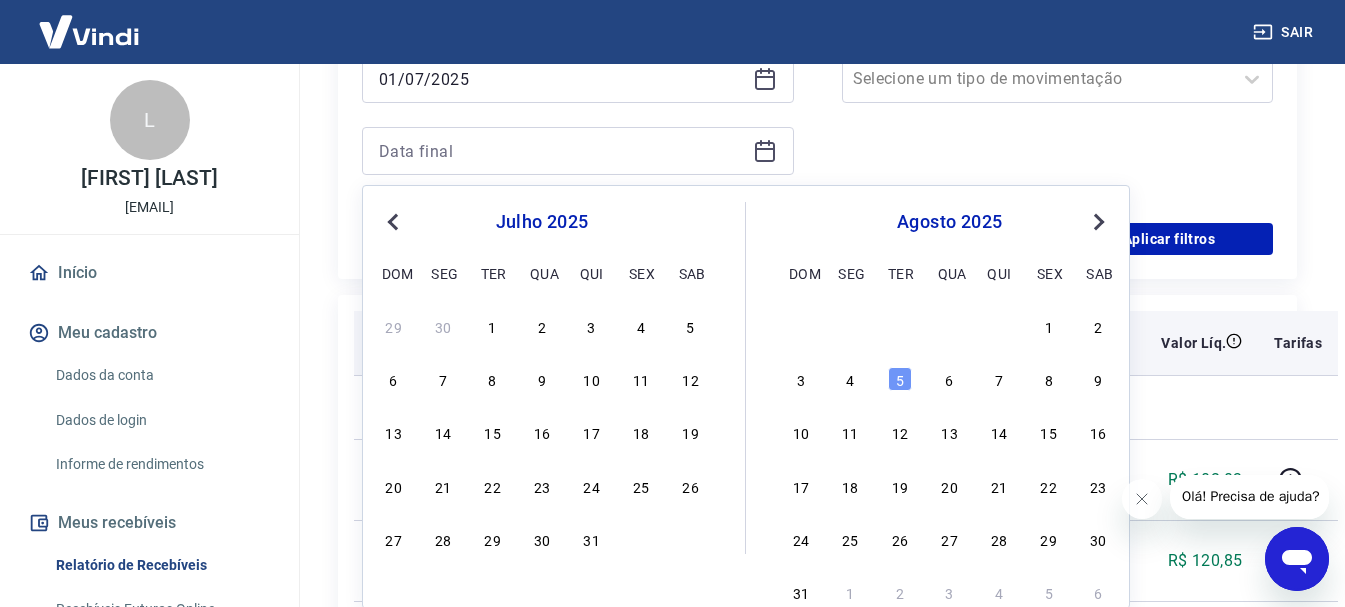 type on "31/07/2025" 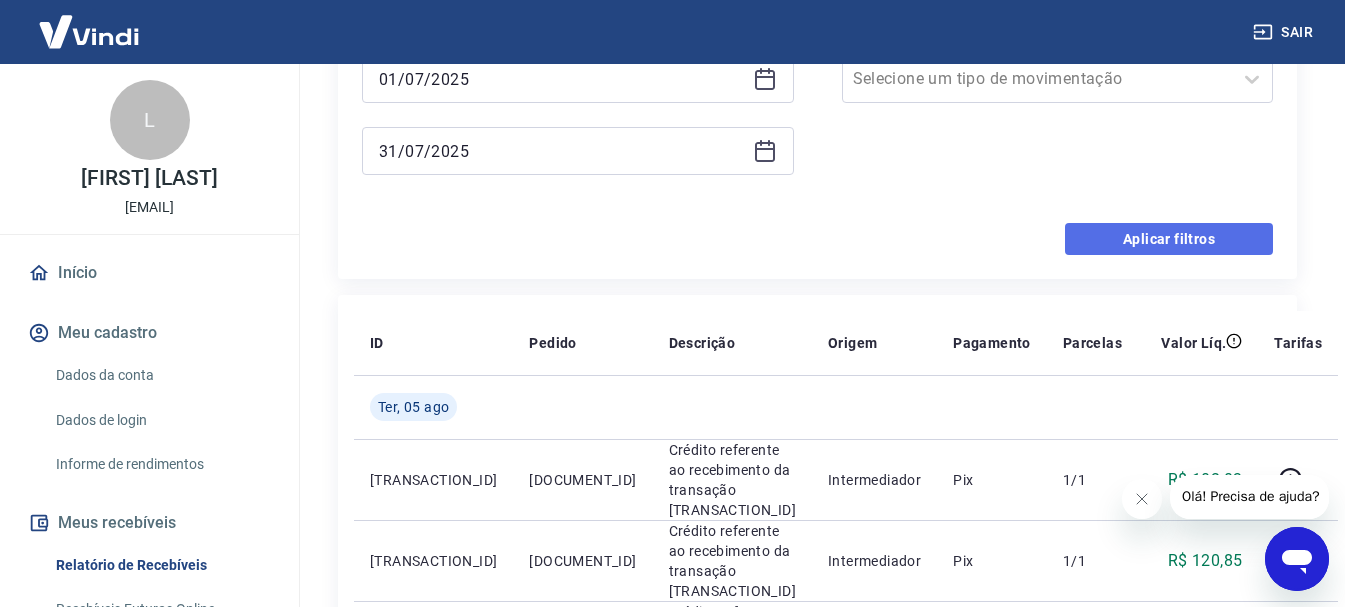 click on "Aplicar filtros" at bounding box center [1169, 239] 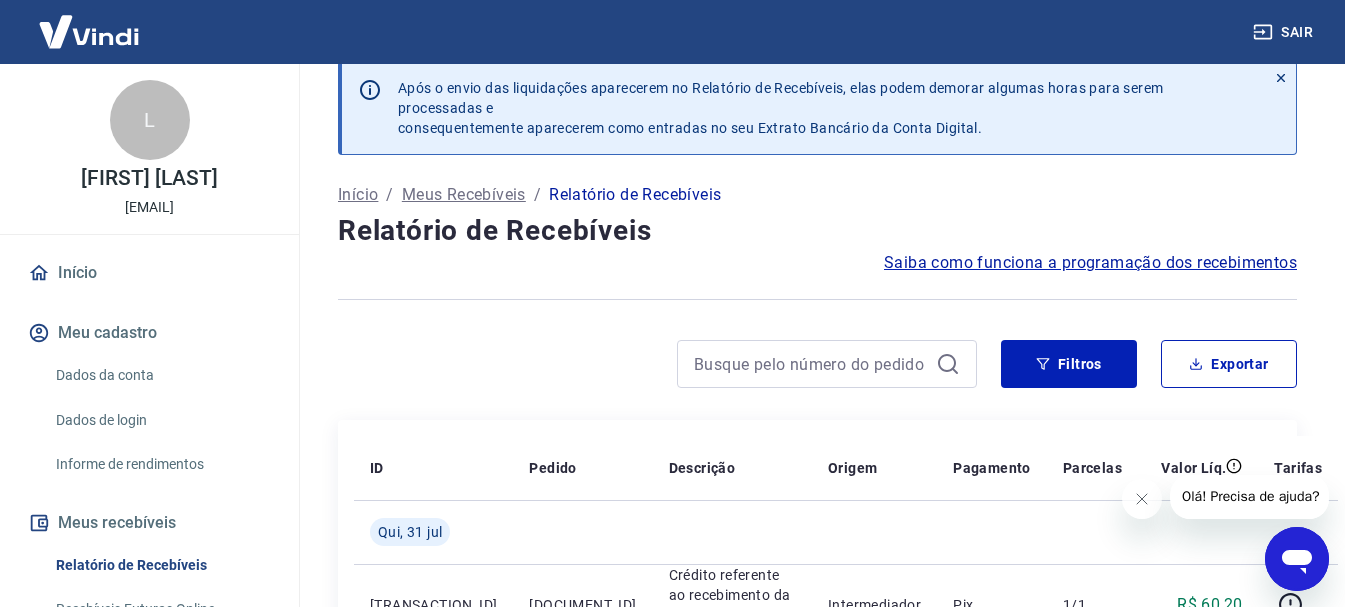 scroll, scrollTop: 0, scrollLeft: 0, axis: both 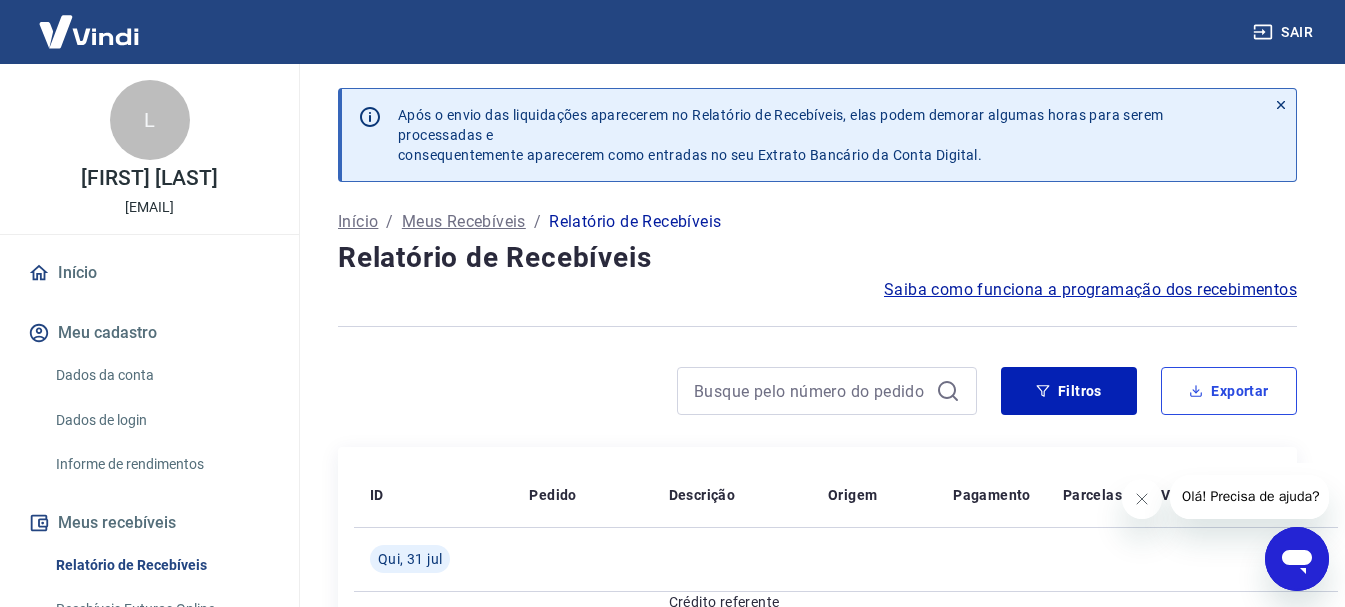 click on "Exportar" at bounding box center [1229, 391] 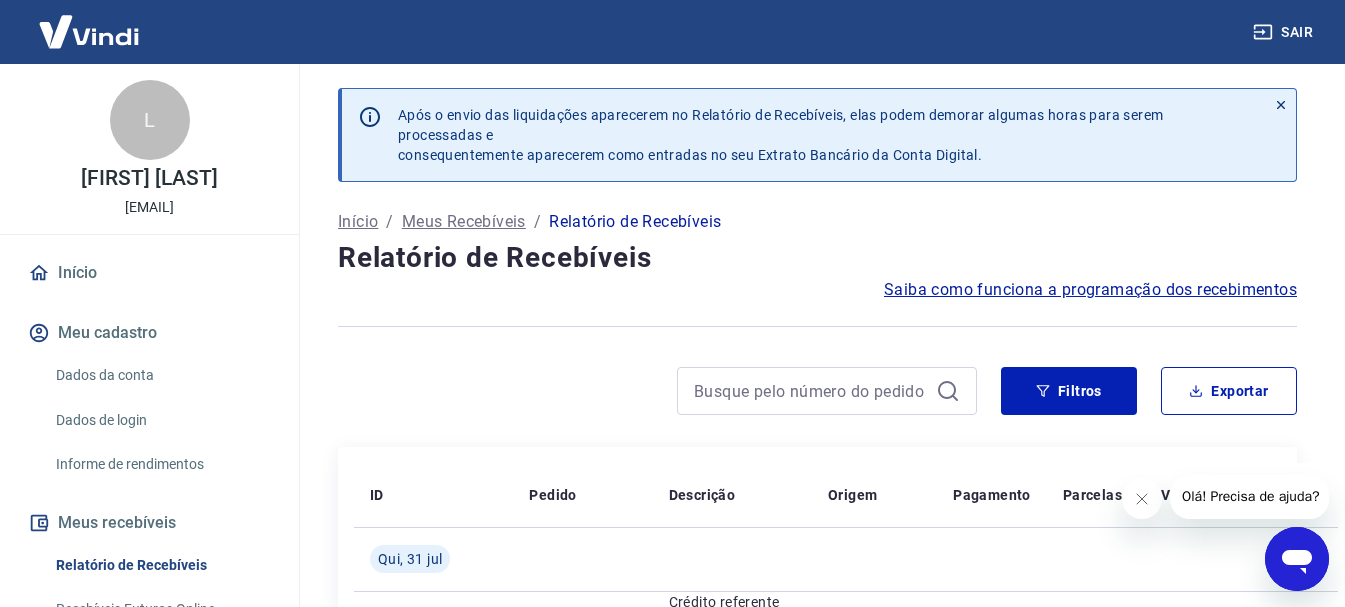 type on "01/07/2025" 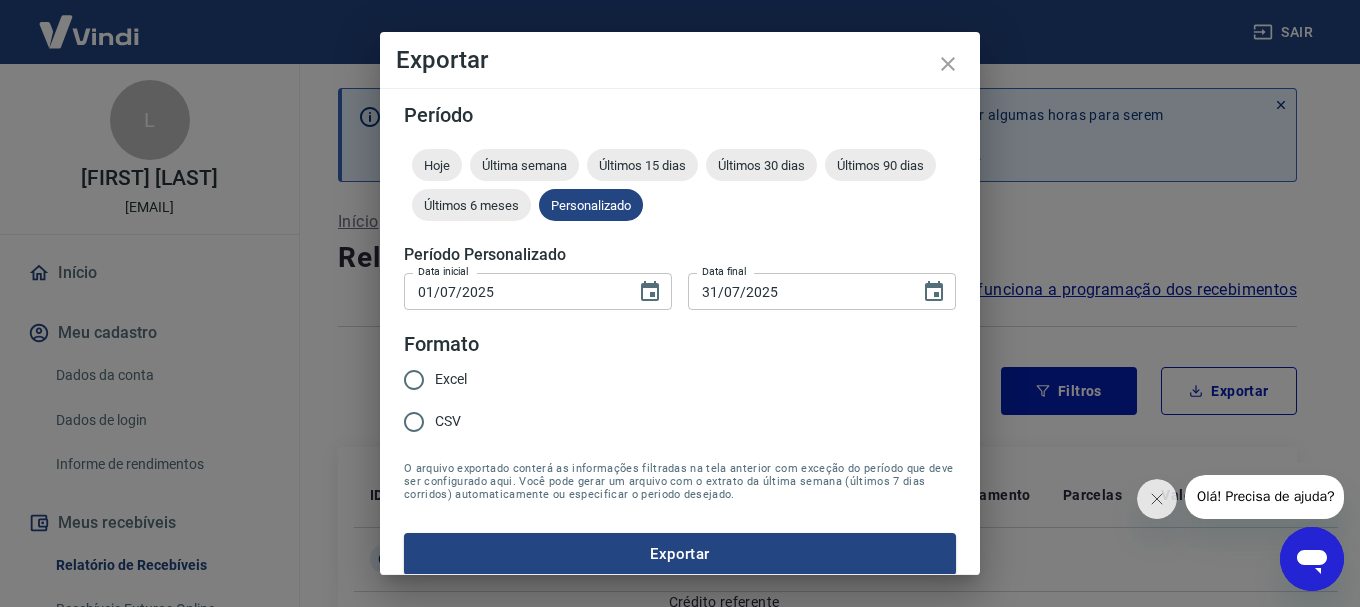 click on "Excel" at bounding box center (414, 380) 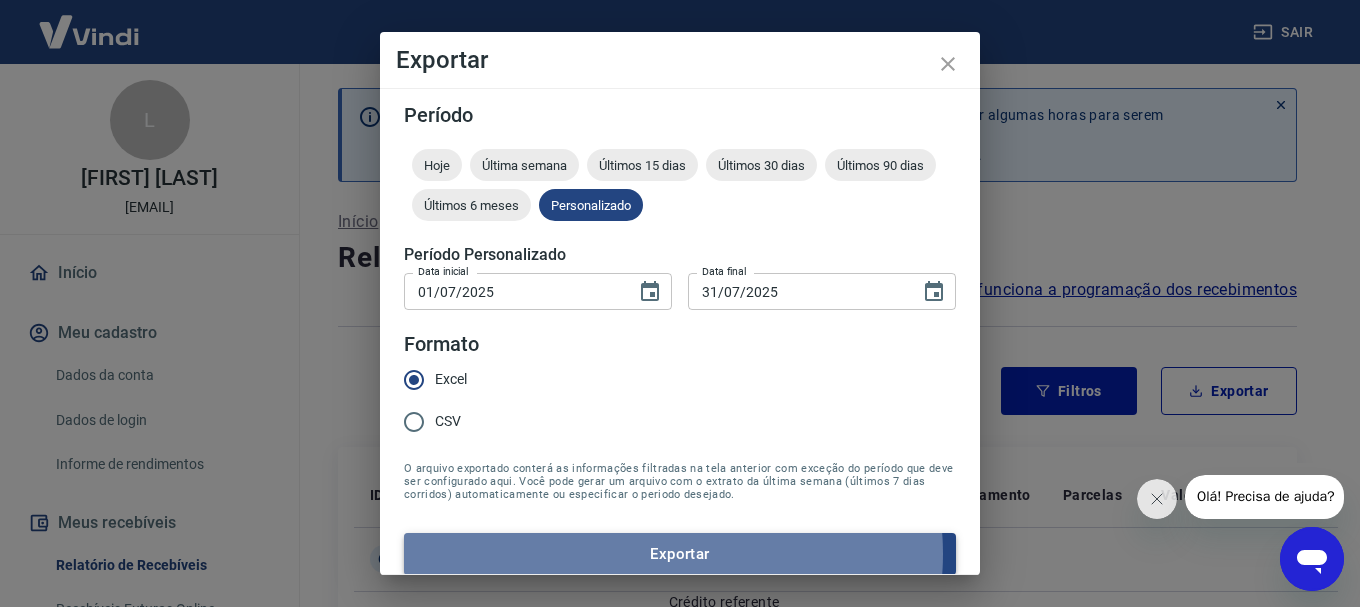 click on "Exportar" at bounding box center [680, 554] 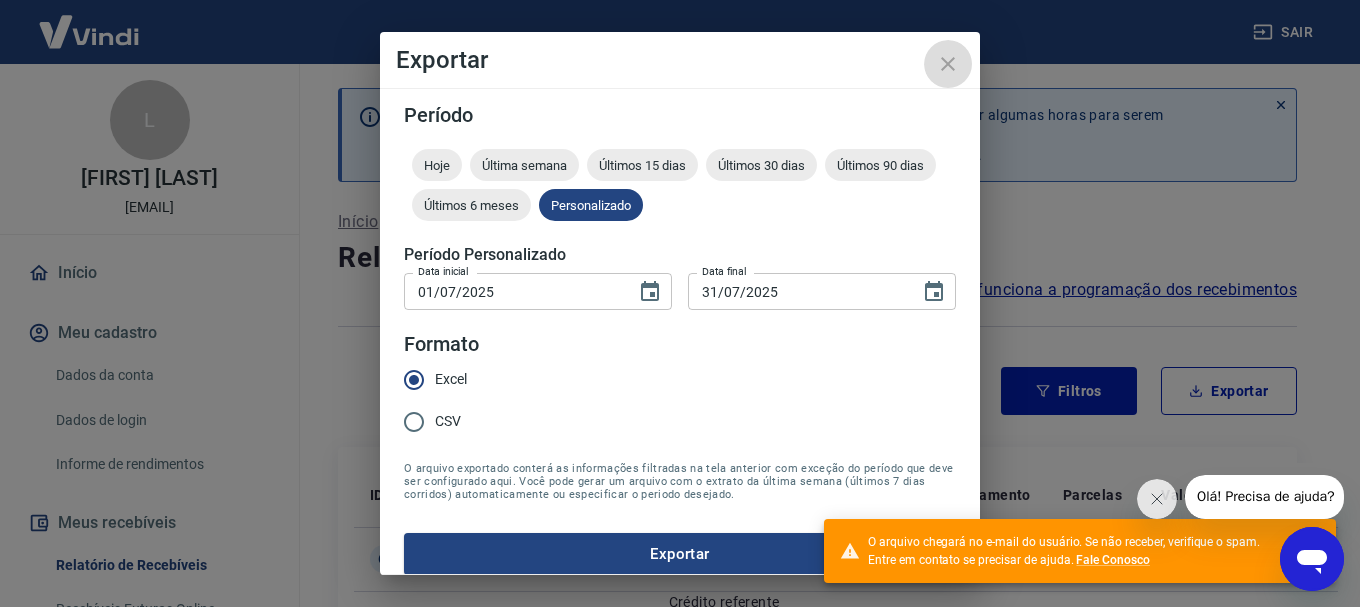 click 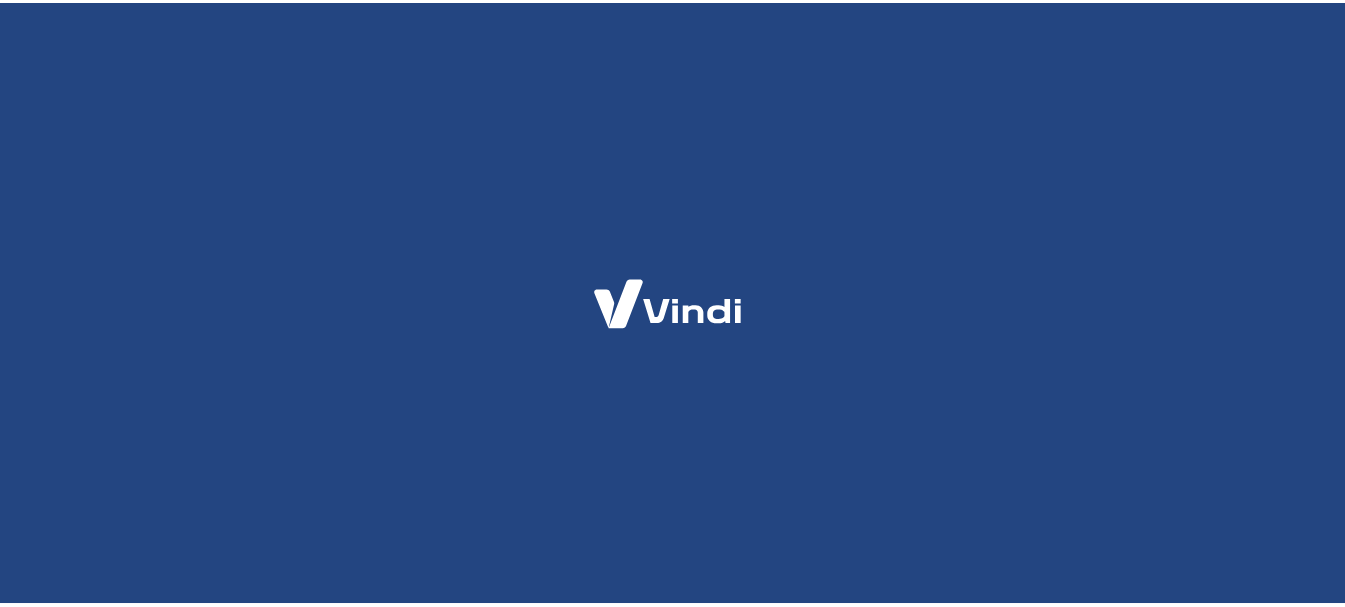 scroll, scrollTop: 0, scrollLeft: 0, axis: both 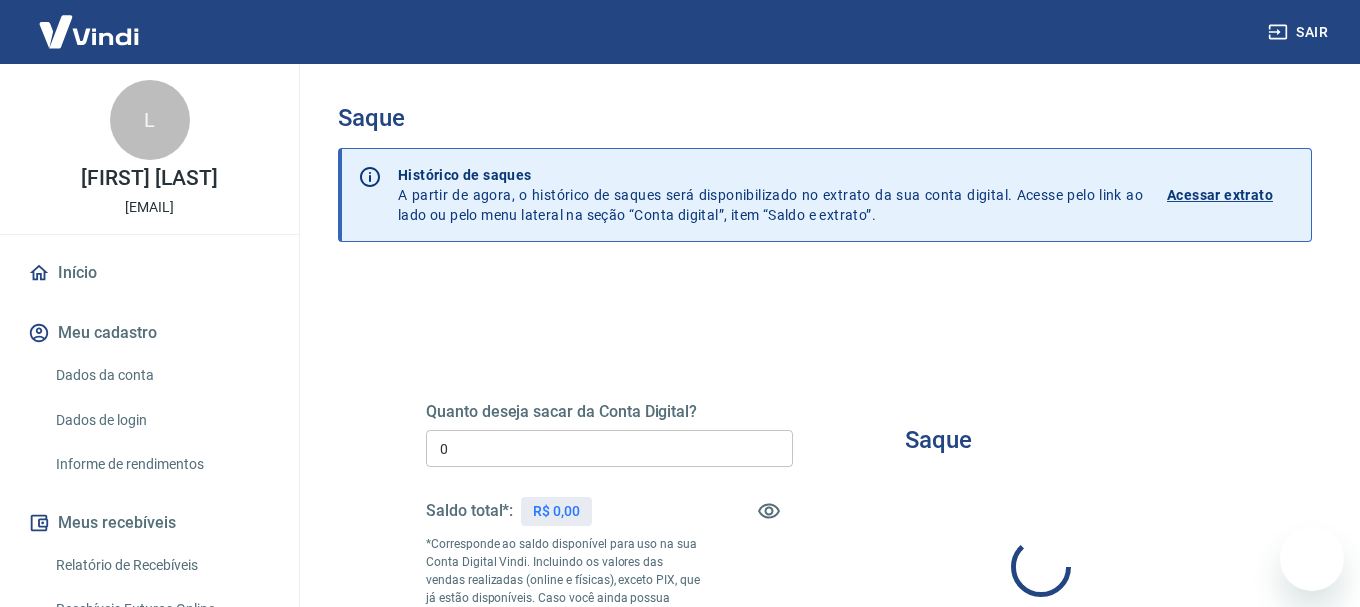 type on "R$ 0,00" 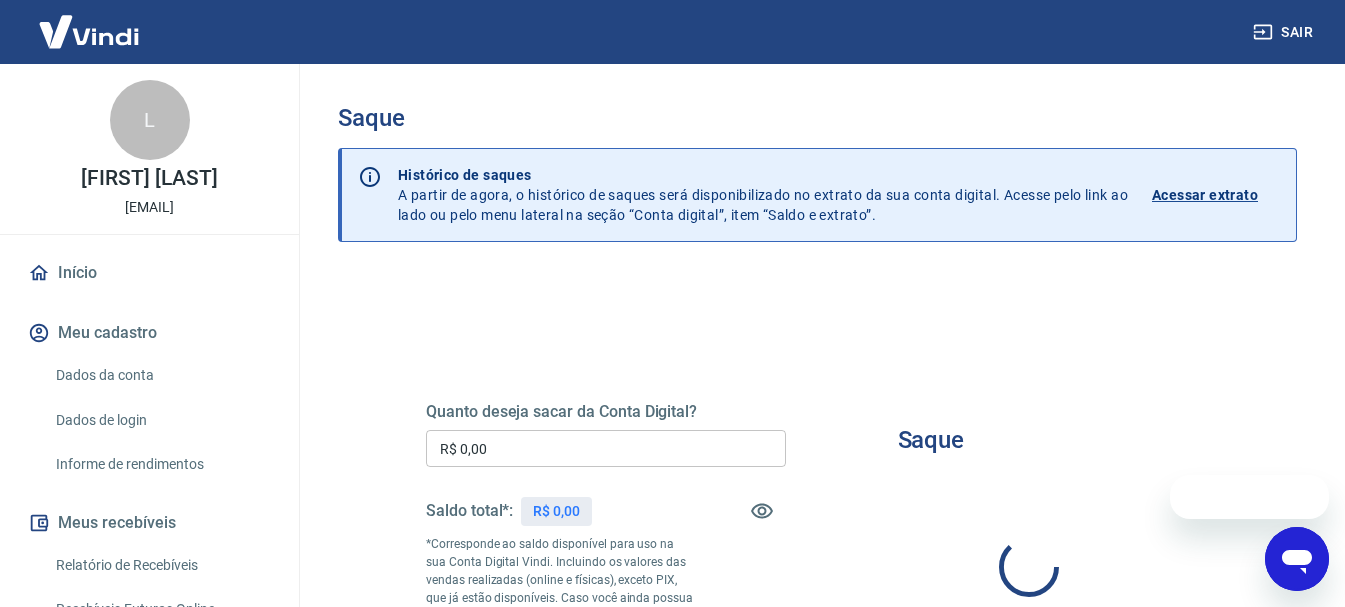 scroll, scrollTop: 0, scrollLeft: 0, axis: both 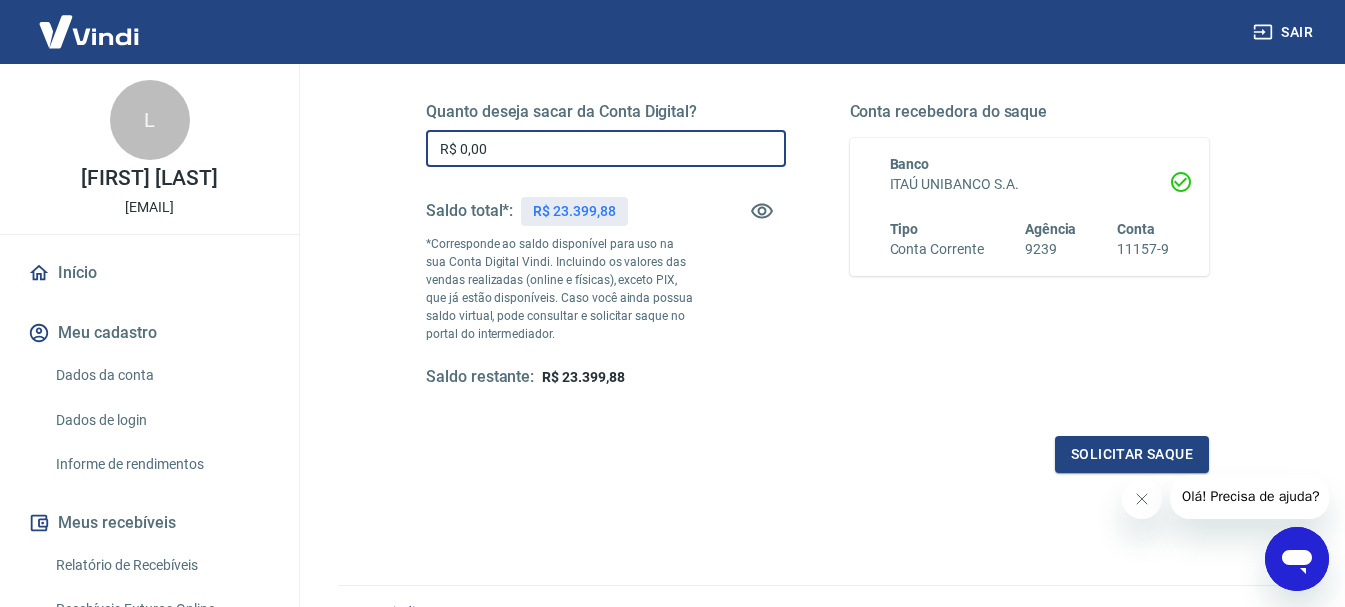 drag, startPoint x: 516, startPoint y: 150, endPoint x: 322, endPoint y: 169, distance: 194.92819 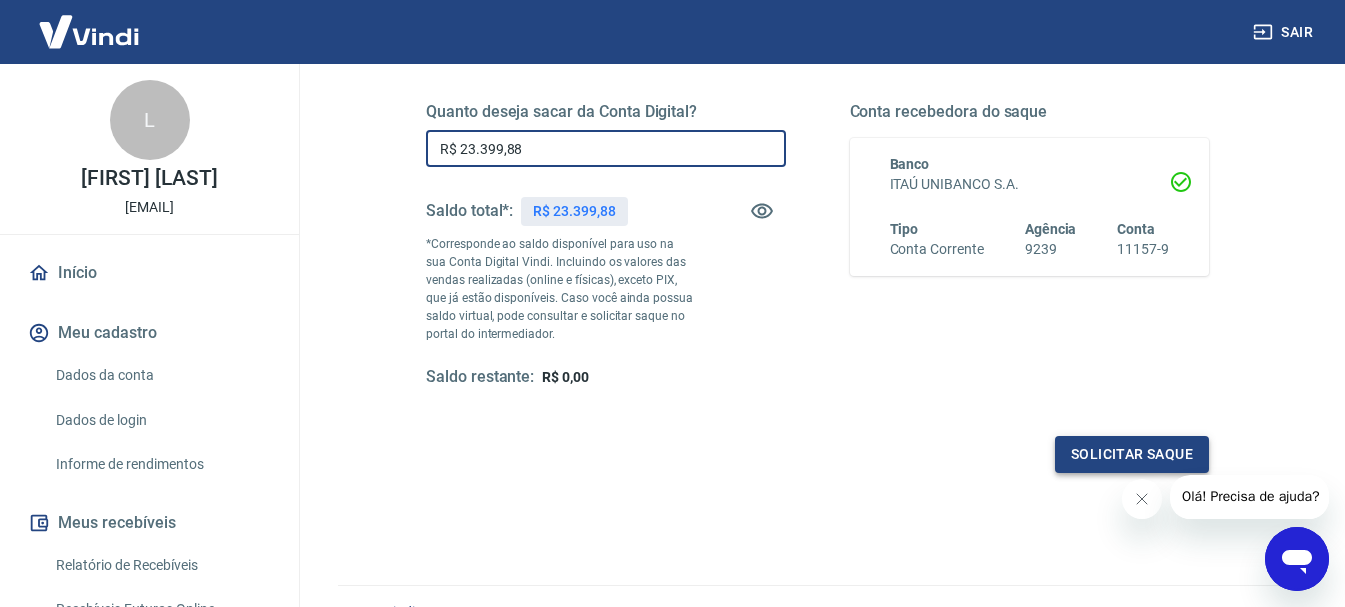 type on "R$ 23.399,88" 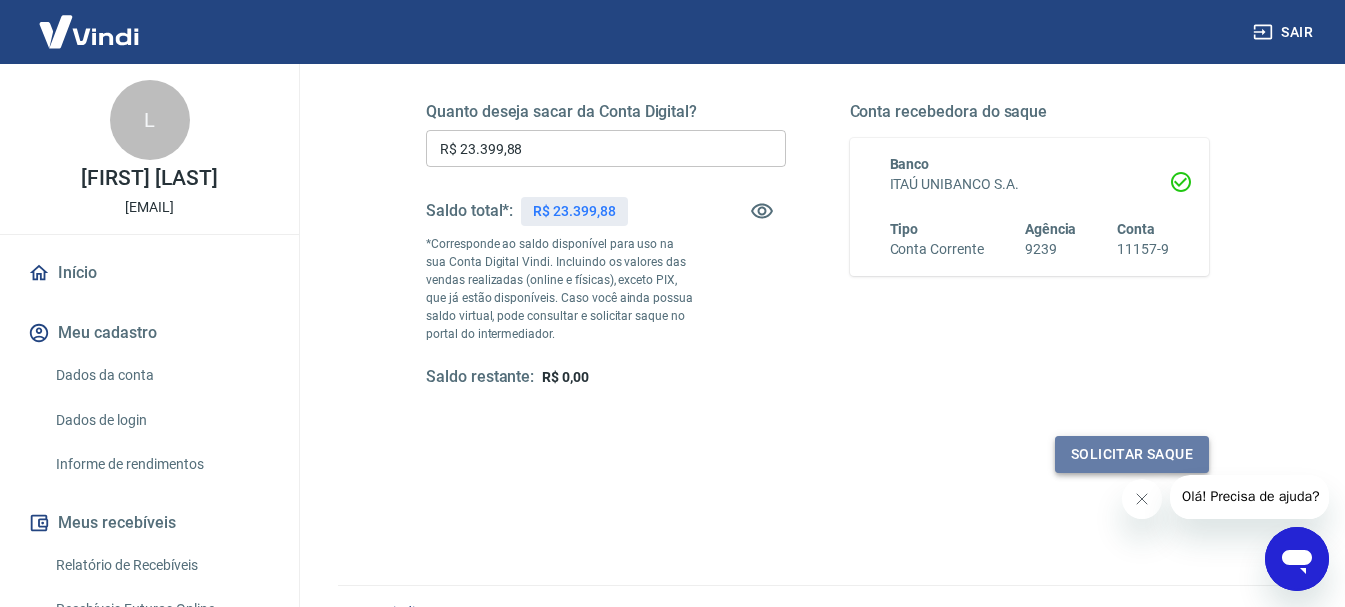 click on "Solicitar saque" at bounding box center (1132, 454) 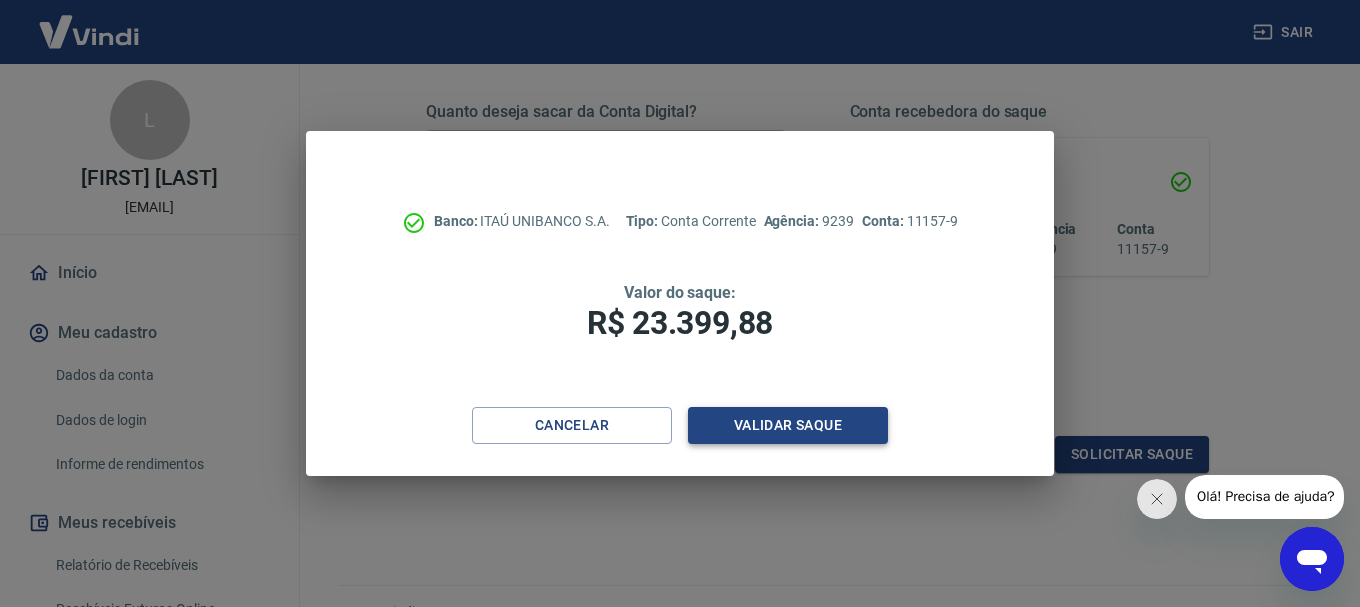 click on "Validar saque" at bounding box center [788, 425] 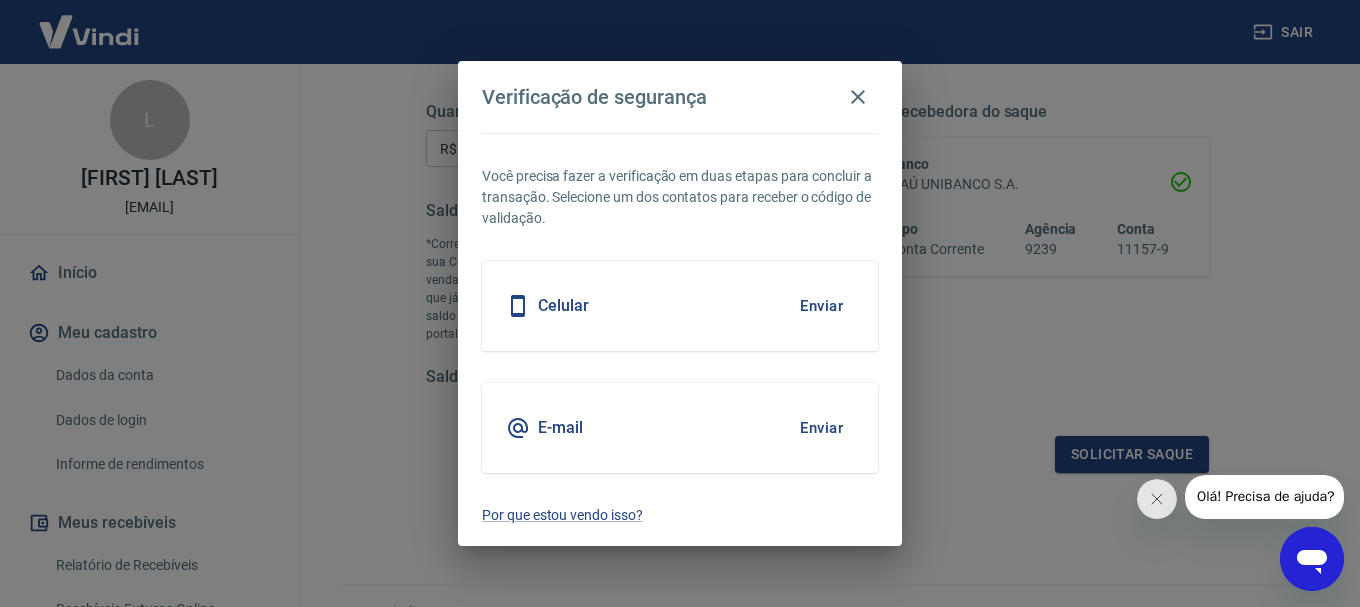 click on "Enviar" at bounding box center [821, 428] 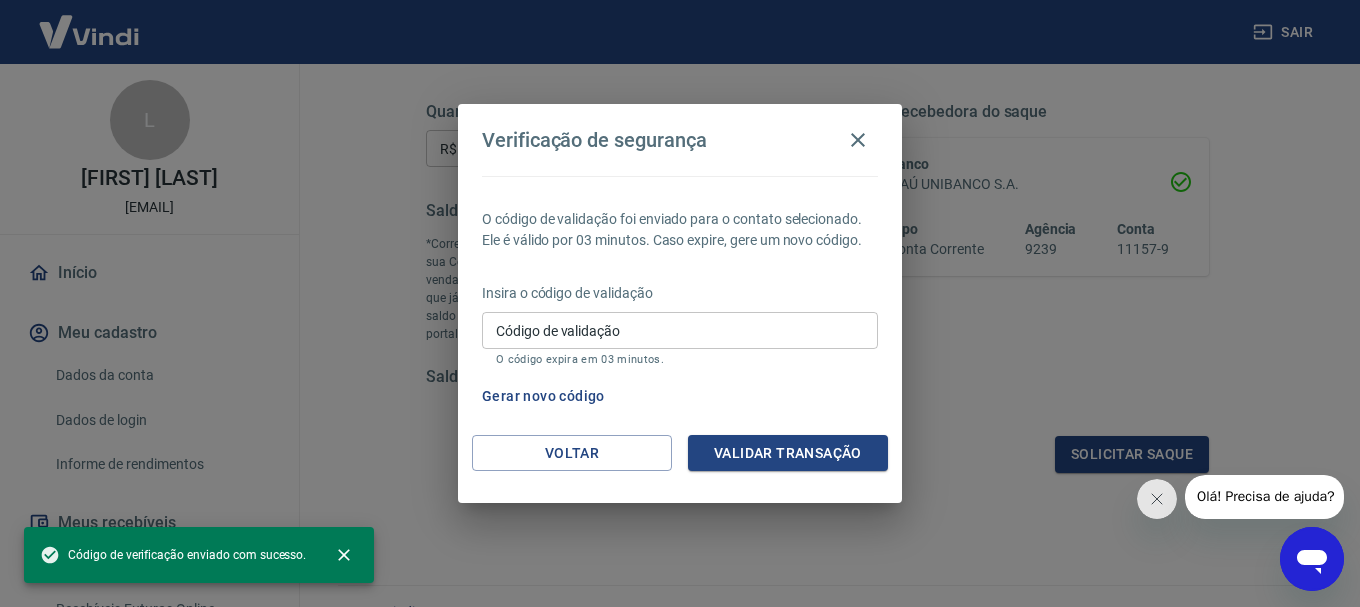 click on "Código de validação Código de validação O código expira em 03 minutos." at bounding box center (680, 339) 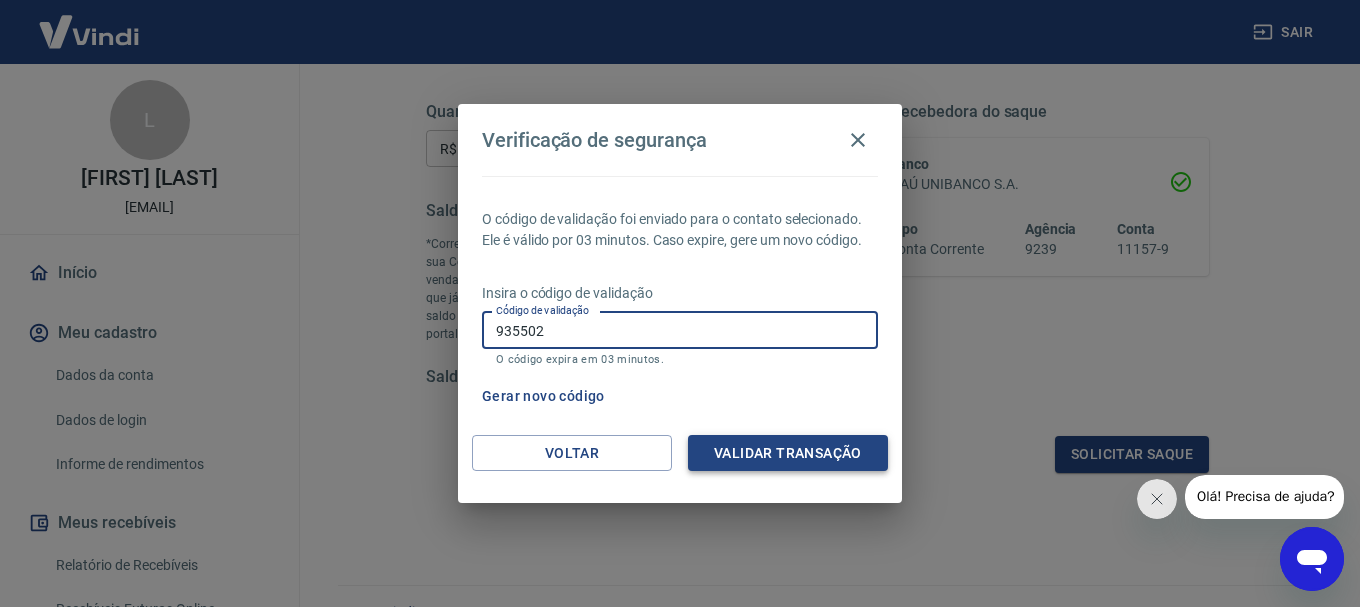 type on "935502" 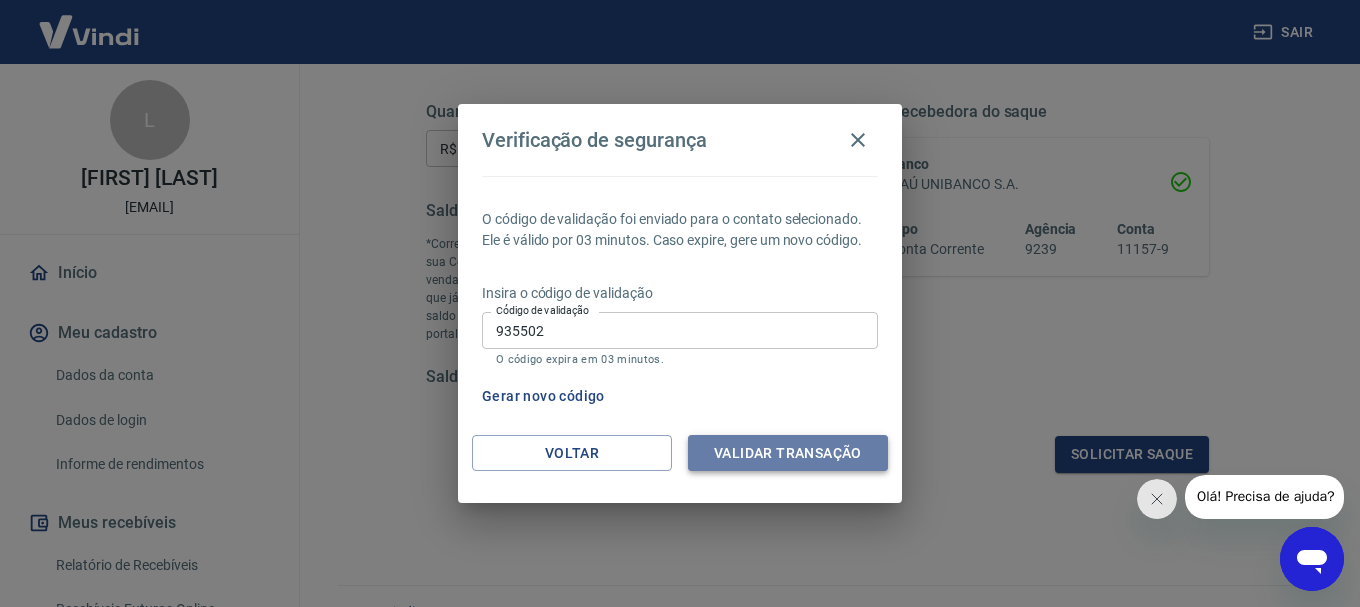 click on "Validar transação" at bounding box center (788, 453) 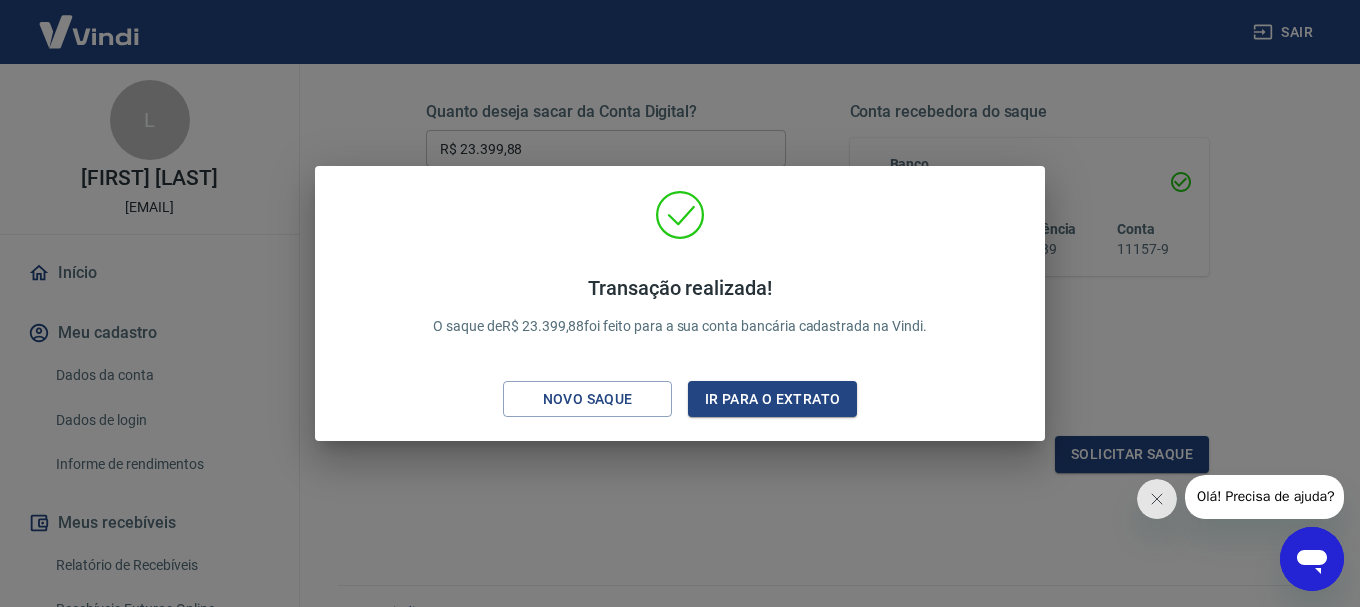 click on "Transação realizada! O saque de  R$ 23.399,88  foi feito para a sua conta bancária cadastrada na Vindi. Novo saque Ir para o extrato" at bounding box center [680, 303] 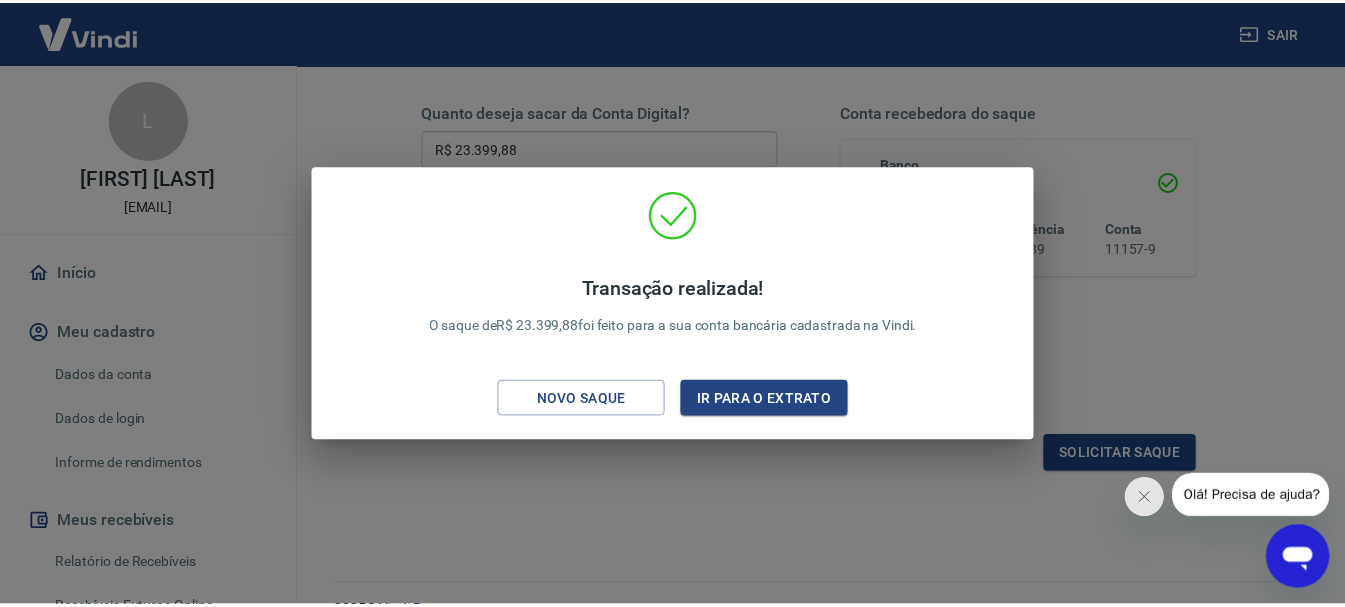 scroll, scrollTop: 0, scrollLeft: 0, axis: both 